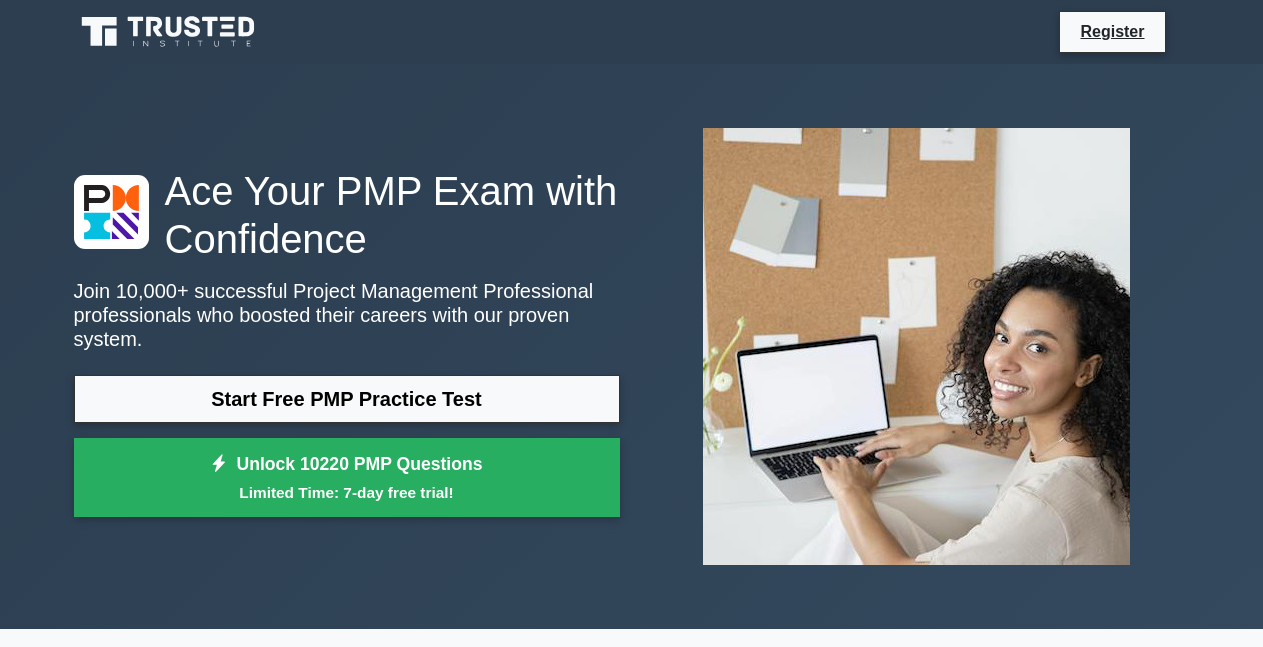 scroll, scrollTop: 0, scrollLeft: 0, axis: both 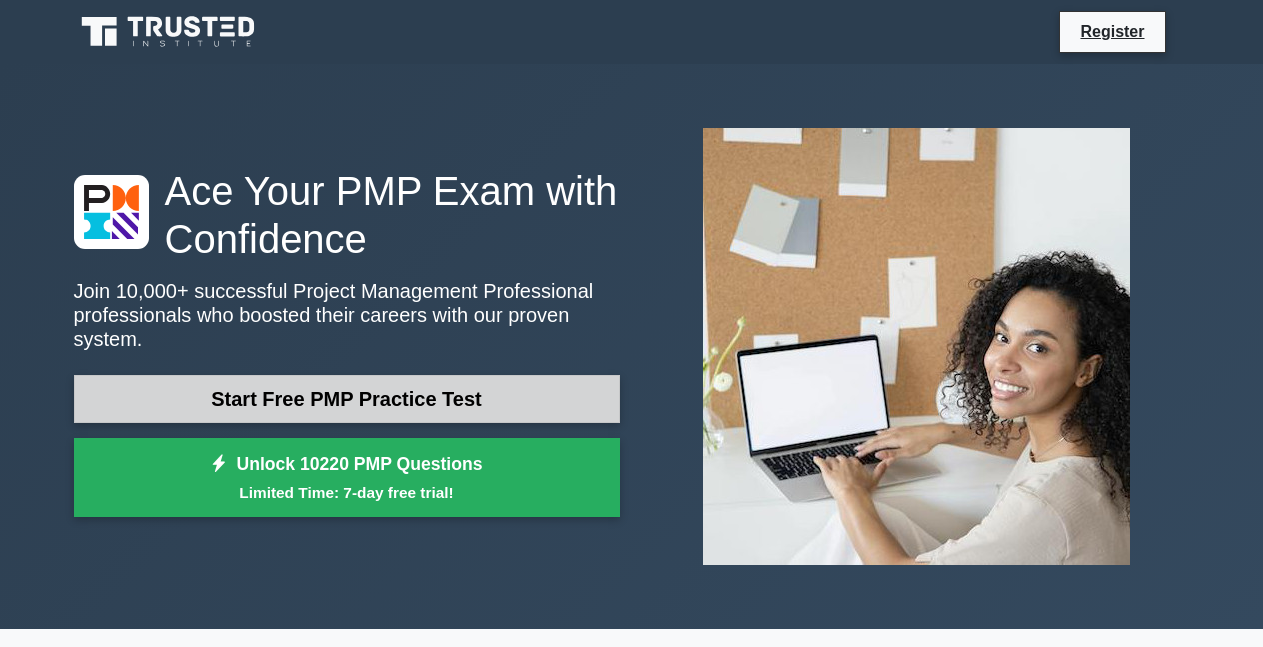click on "Start Free PMP Practice Test" at bounding box center [347, 399] 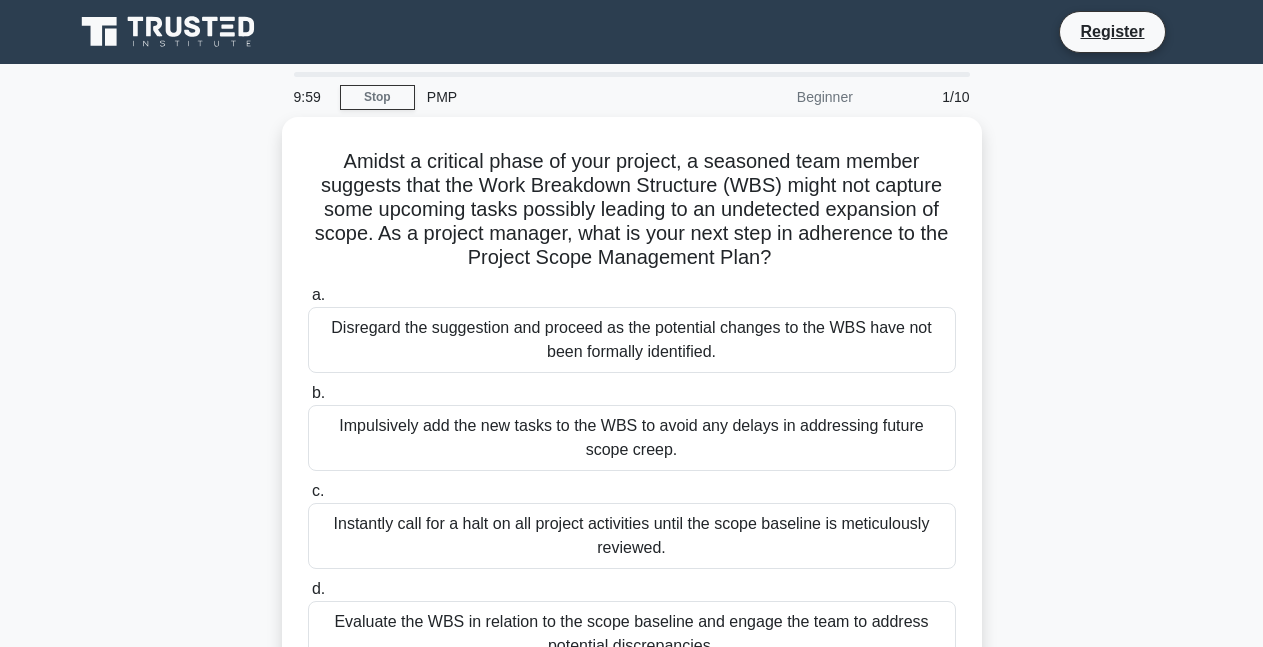 scroll, scrollTop: 0, scrollLeft: 0, axis: both 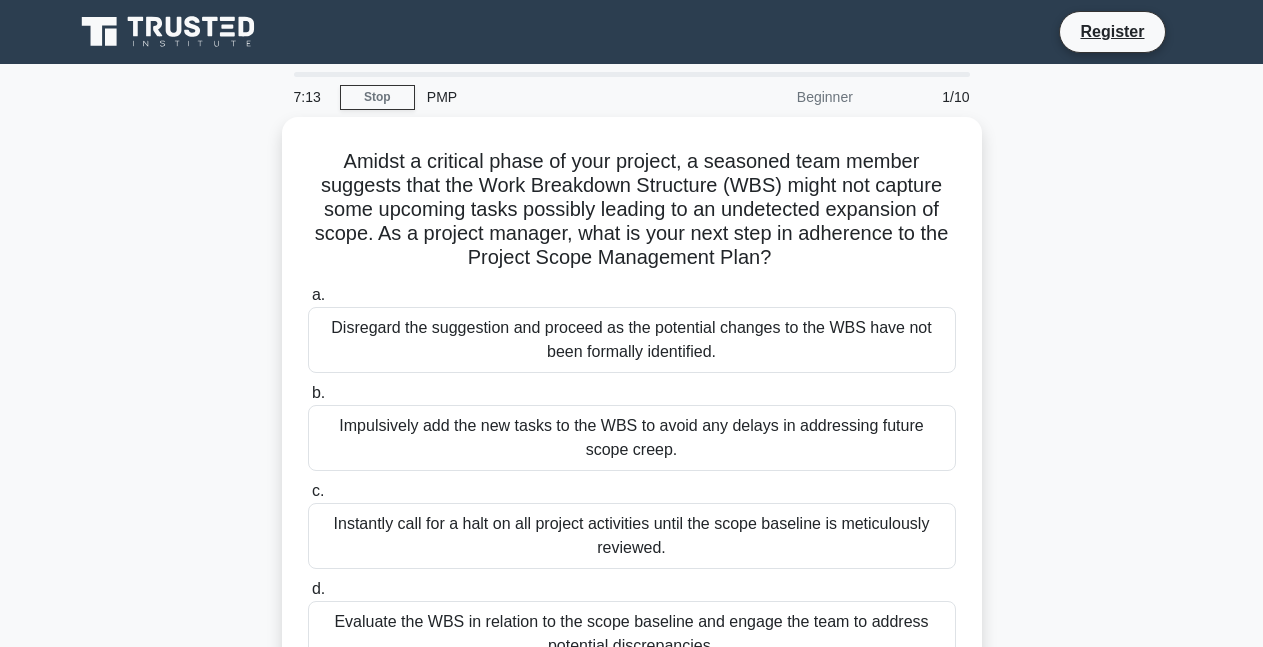 click on "Amidst a critical phase of your project, a seasoned team member suggests that the Work Breakdown Structure (WBS) might not capture some upcoming tasks possibly leading to an undetected expansion of scope. As a project manager, what is your next step in adherence to the Project Scope Management Plan?
.spinner_0XTQ{transform-origin:center;animation:spinner_y6GP .75s linear infinite}@keyframes spinner_y6GP{100%{transform:rotate(360deg)}}
a.
b." at bounding box center (632, 418) 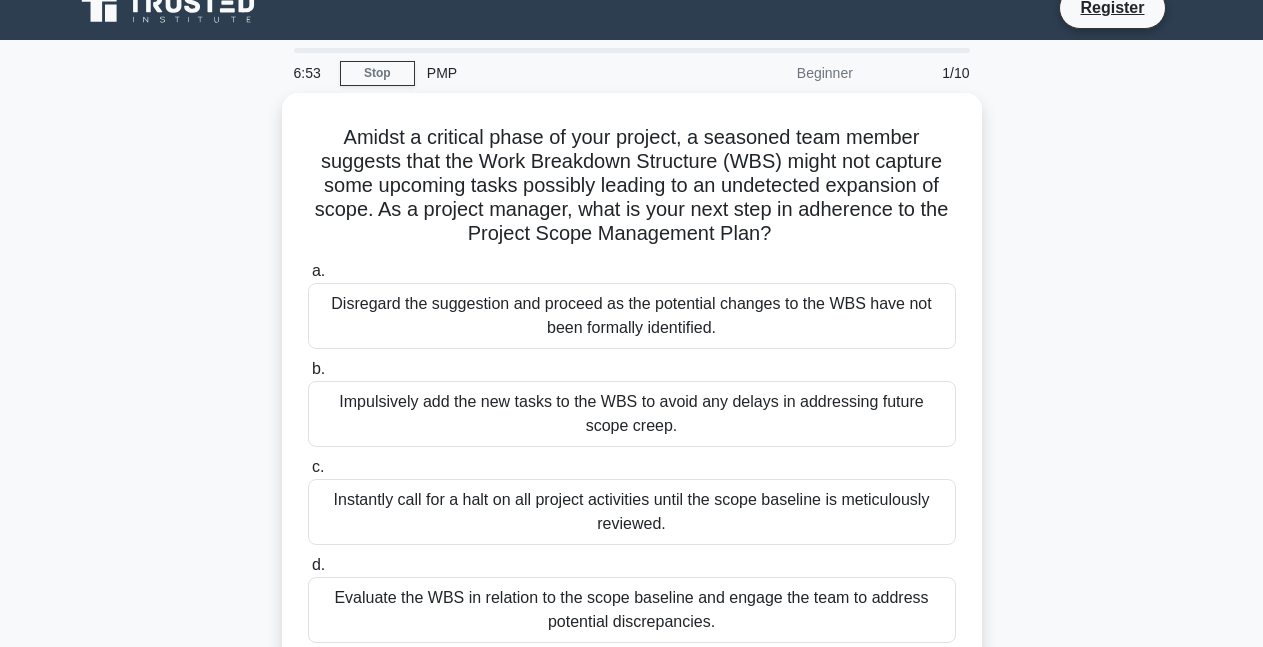 scroll, scrollTop: 0, scrollLeft: 0, axis: both 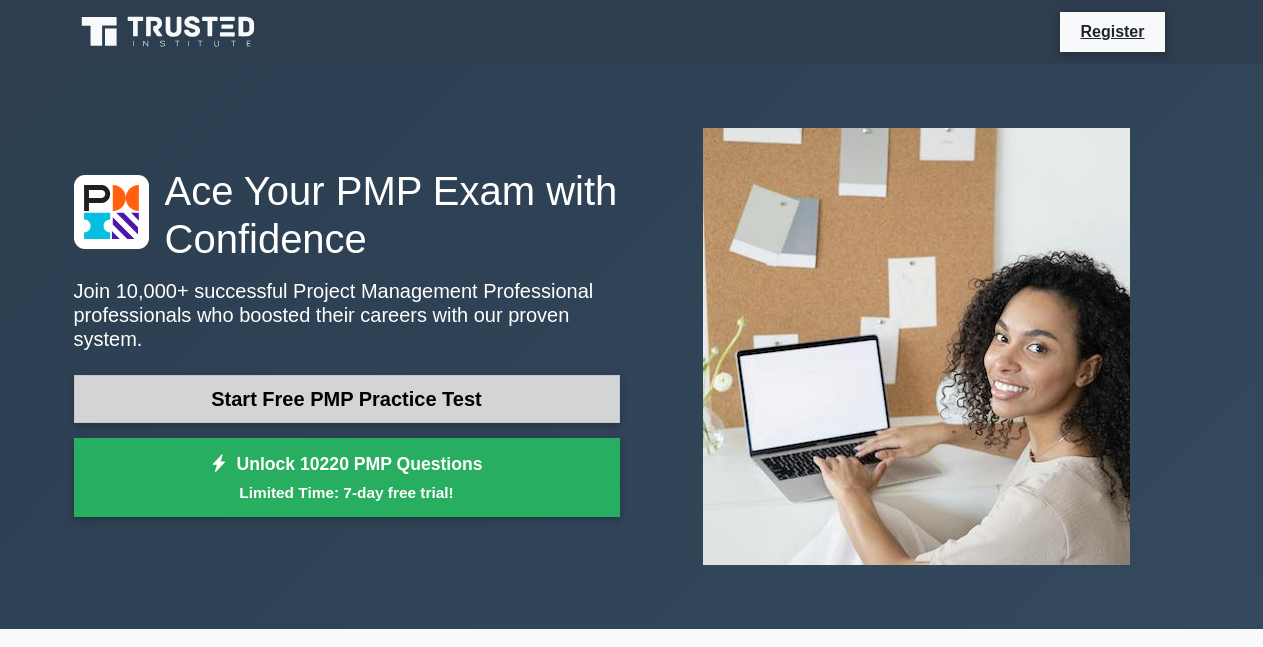 click on "Start Free PMP Practice Test" at bounding box center [347, 399] 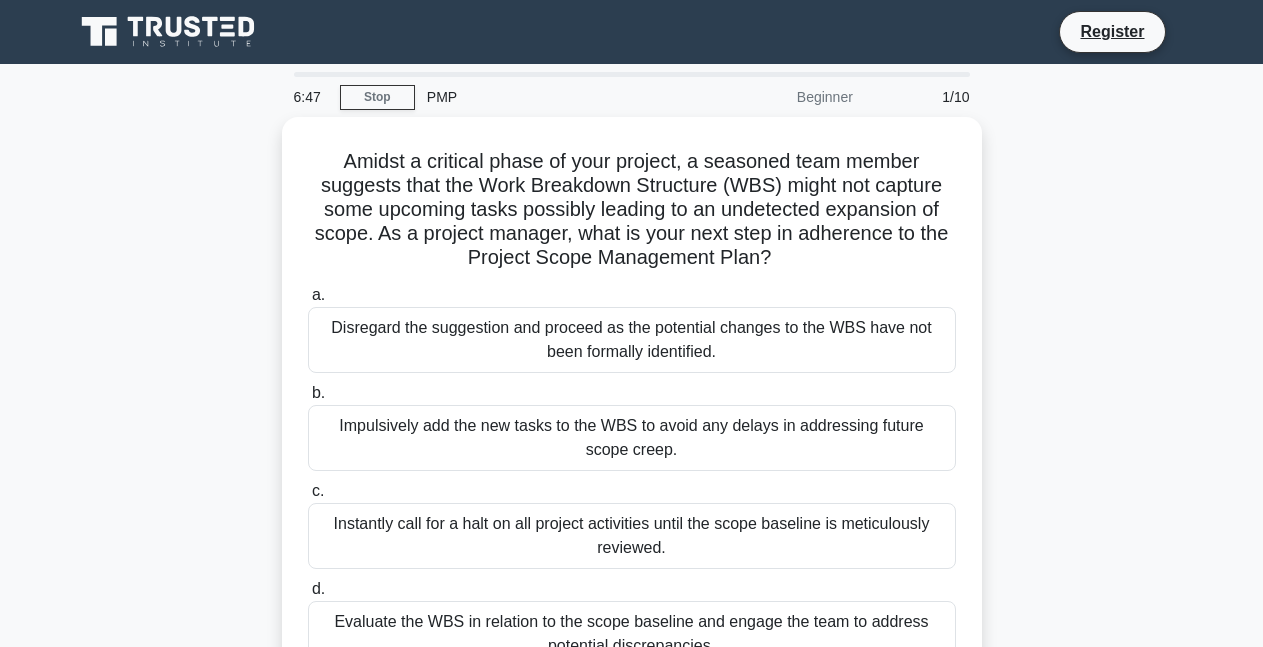 scroll, scrollTop: 0, scrollLeft: 0, axis: both 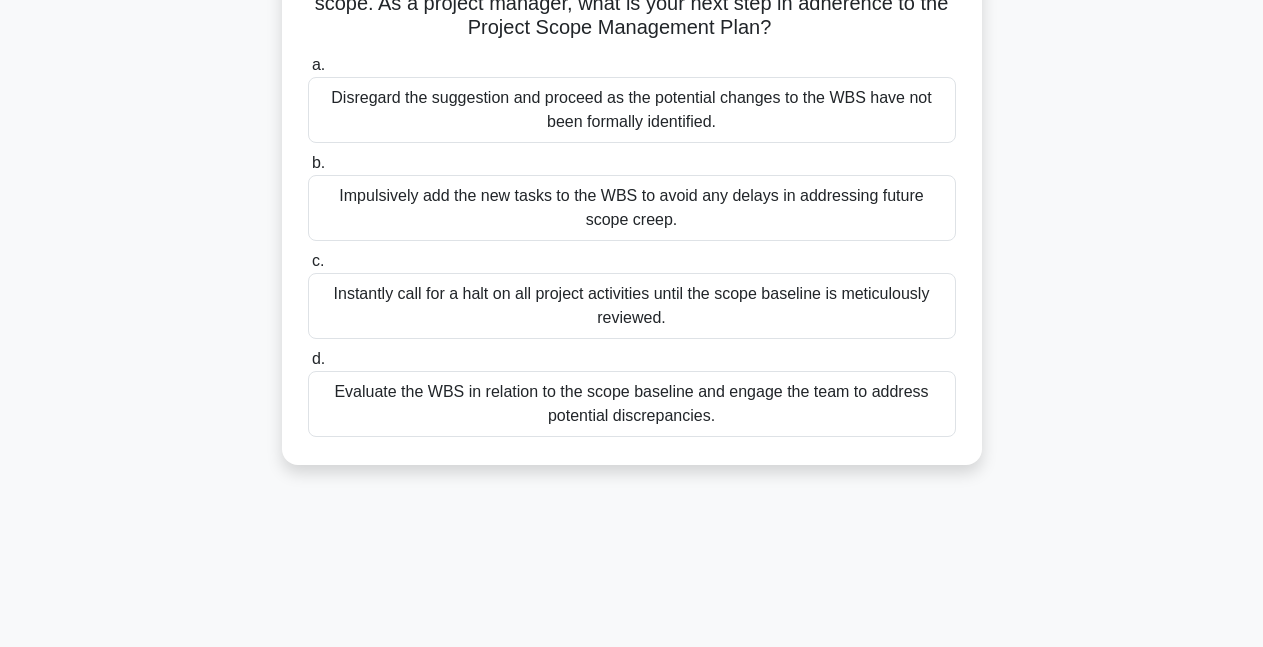 click on "Evaluate the WBS in relation to the scope baseline and engage the team to address potential discrepancies." at bounding box center [632, 404] 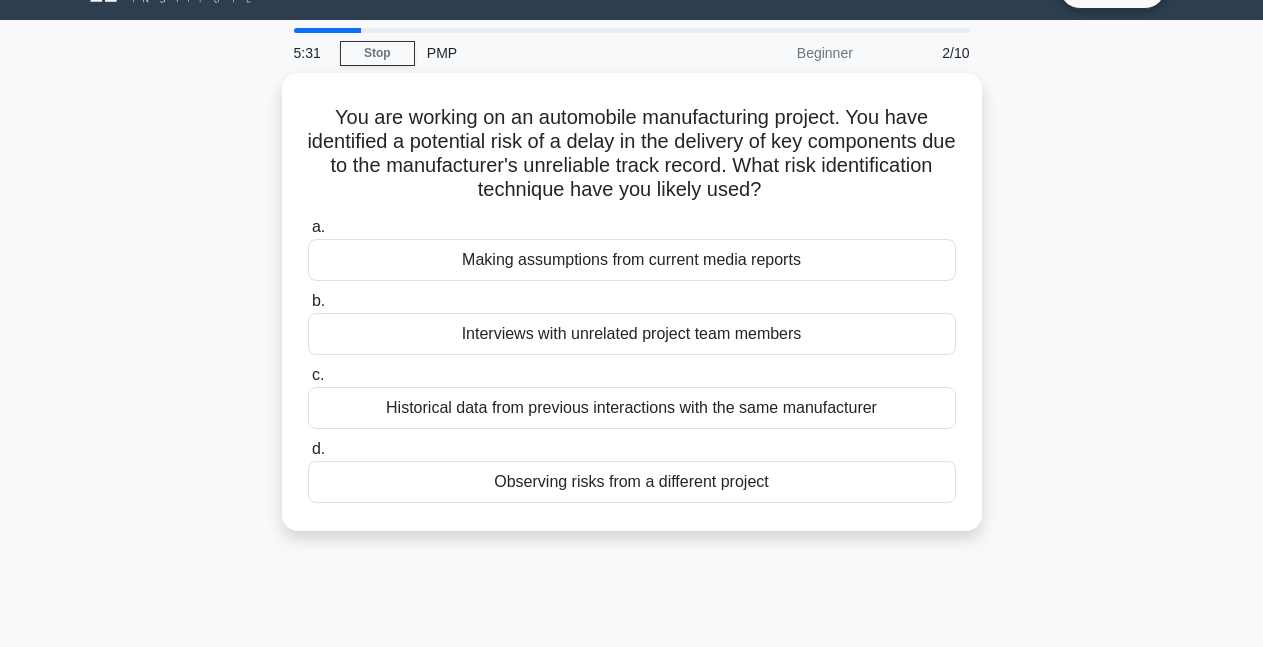 scroll, scrollTop: 0, scrollLeft: 0, axis: both 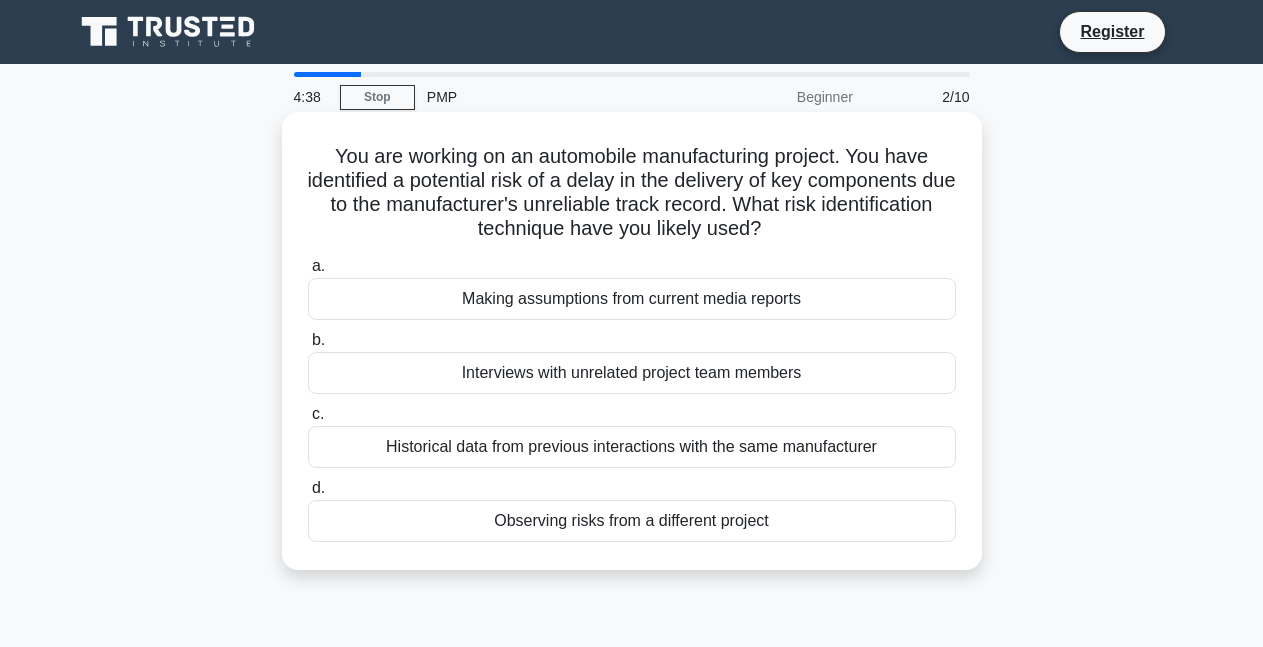 click on "Historical data from previous interactions with the same manufacturer" at bounding box center (632, 447) 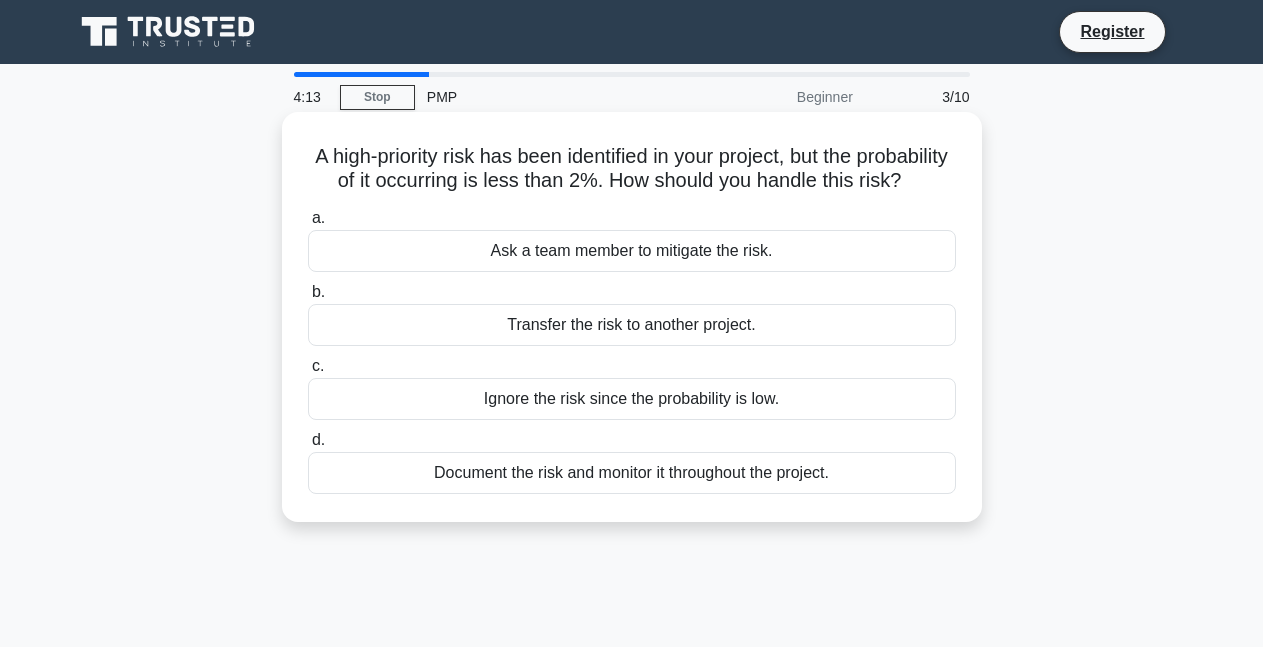 click on "Ask a team member to mitigate the risk." at bounding box center (632, 251) 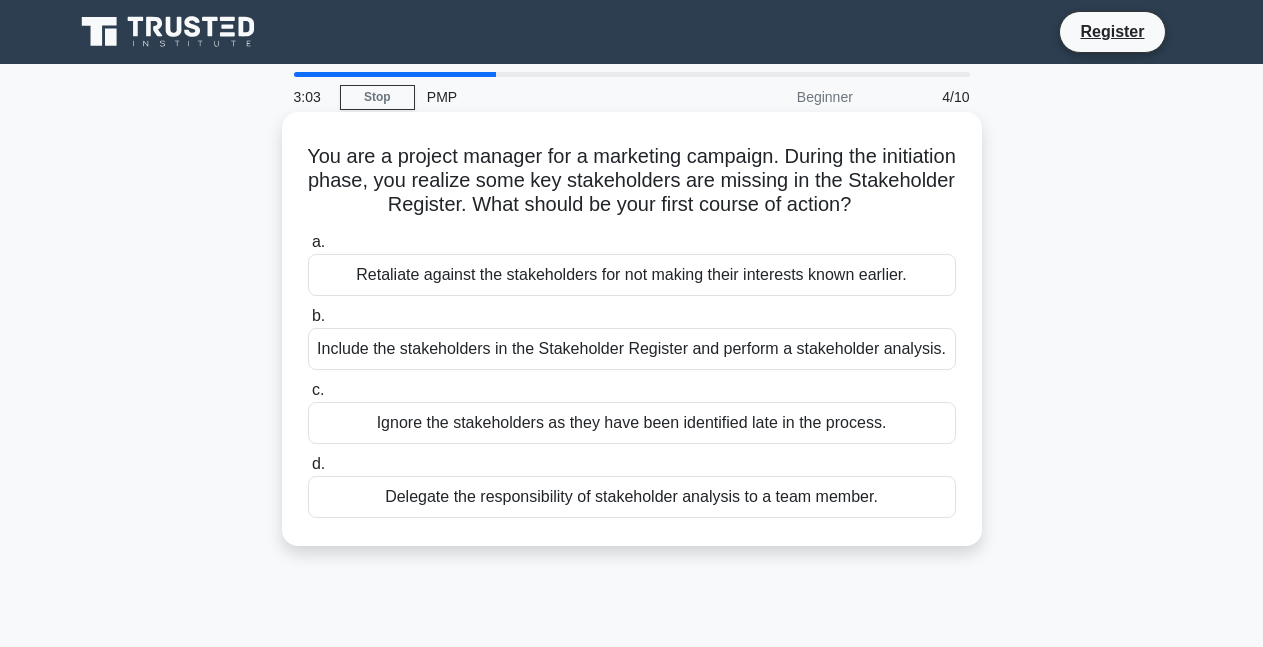 click on "Delegate the responsibility of stakeholder analysis to a team member." at bounding box center [632, 497] 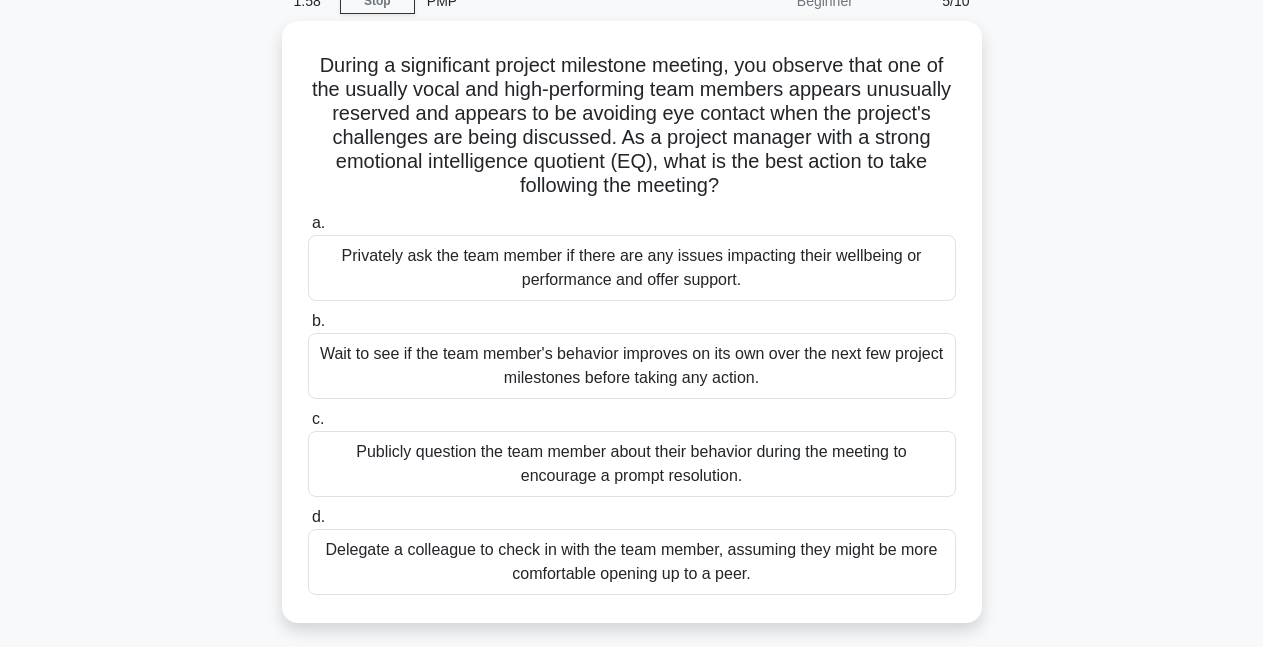 scroll, scrollTop: 134, scrollLeft: 0, axis: vertical 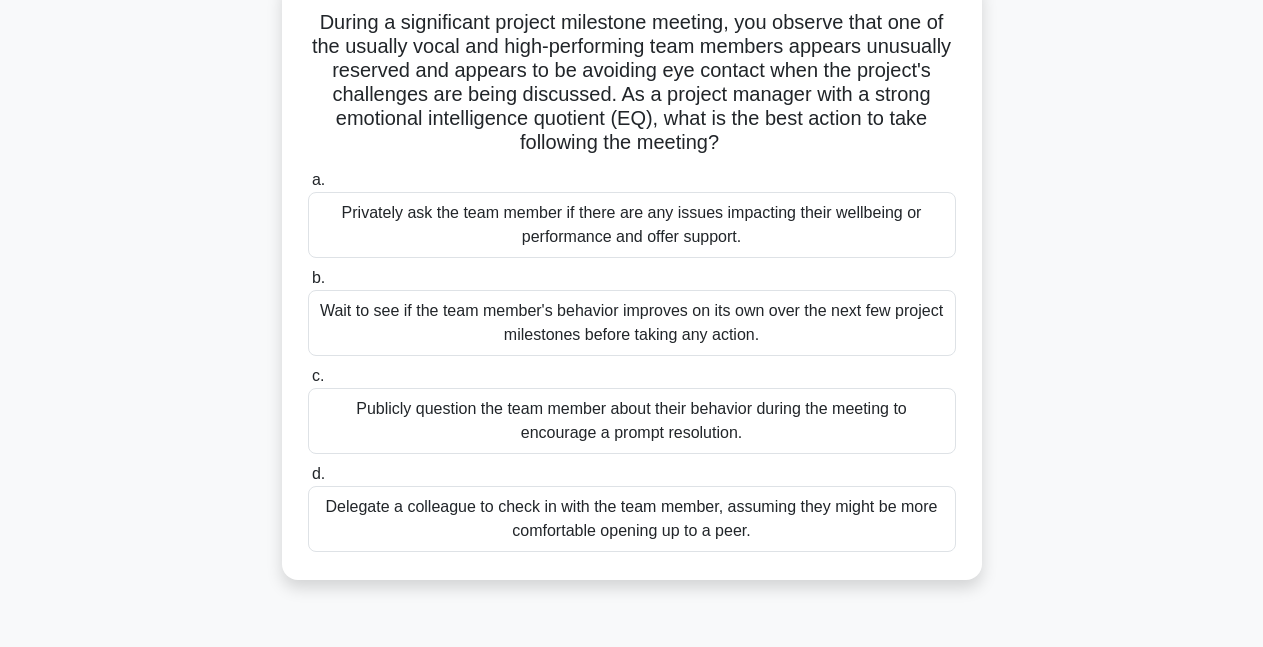 click on "Delegate a colleague to check in with the team member, assuming they might be more comfortable opening up to a peer." at bounding box center (632, 519) 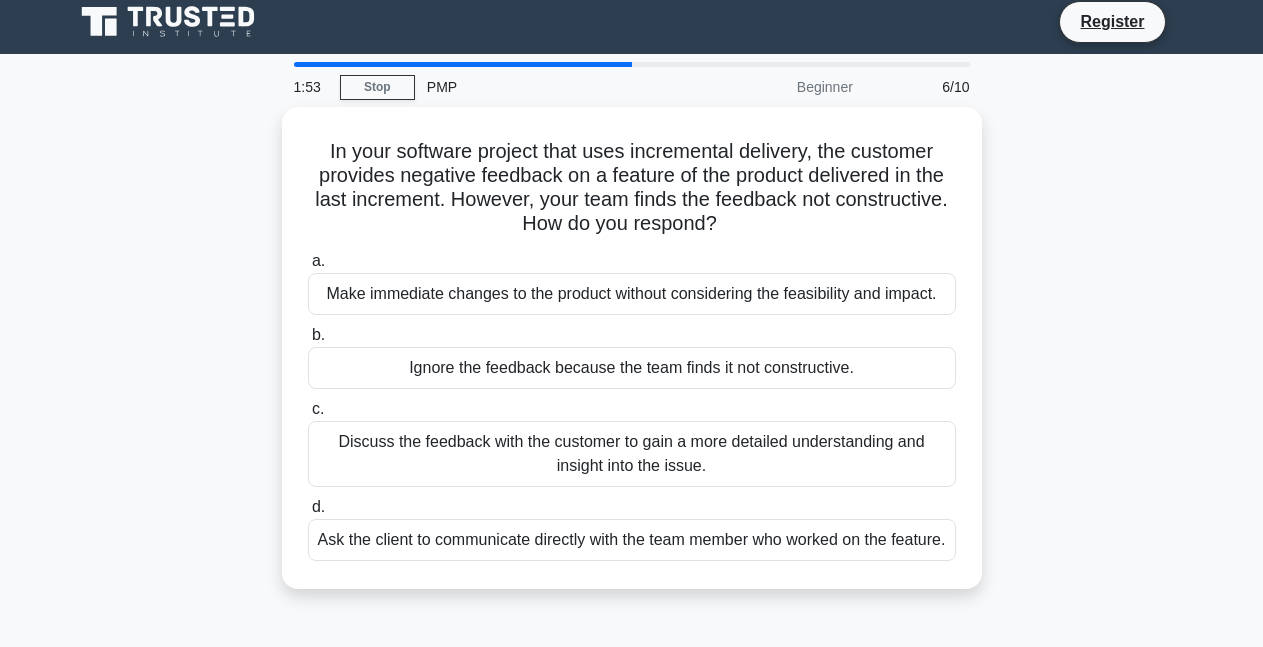 scroll, scrollTop: 11, scrollLeft: 0, axis: vertical 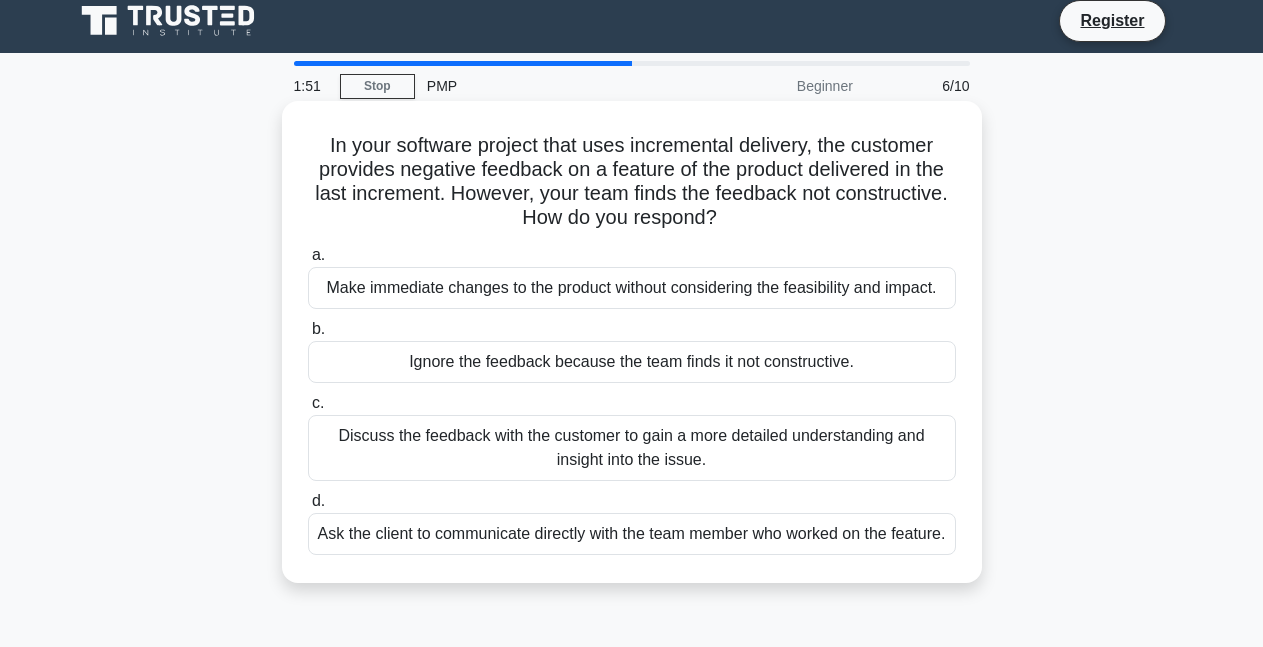 click on "Discuss the feedback with the customer to gain a more detailed understanding and insight into the issue." at bounding box center (632, 448) 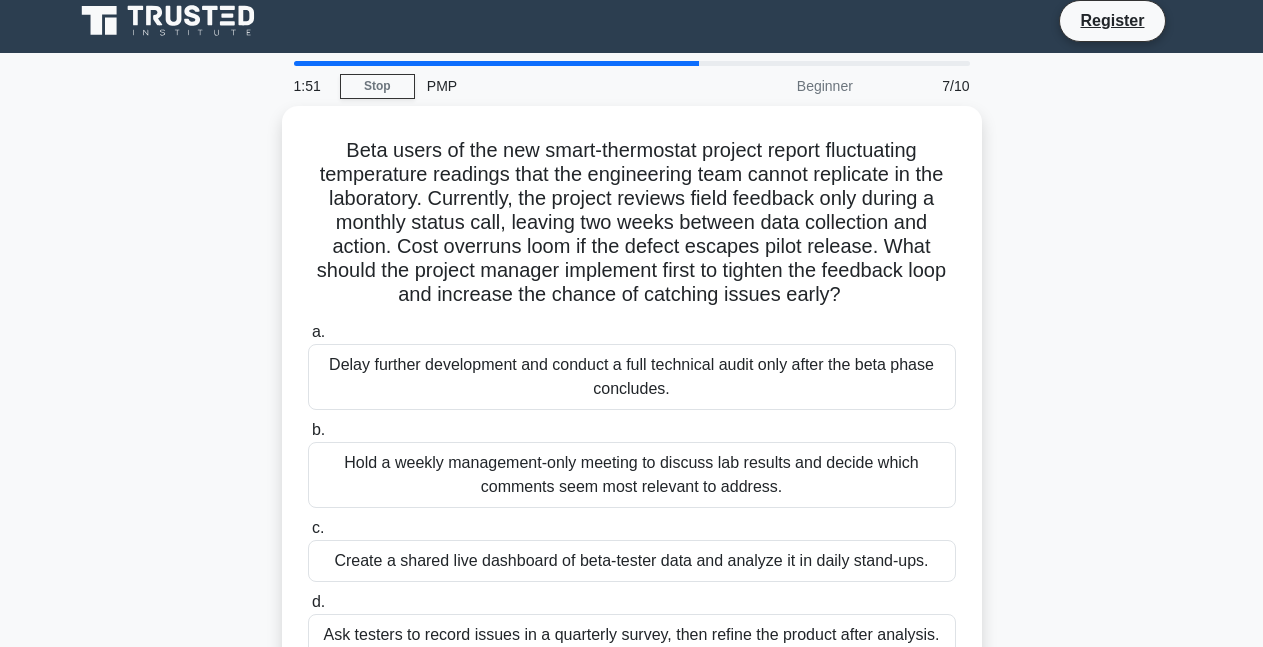 scroll, scrollTop: 0, scrollLeft: 0, axis: both 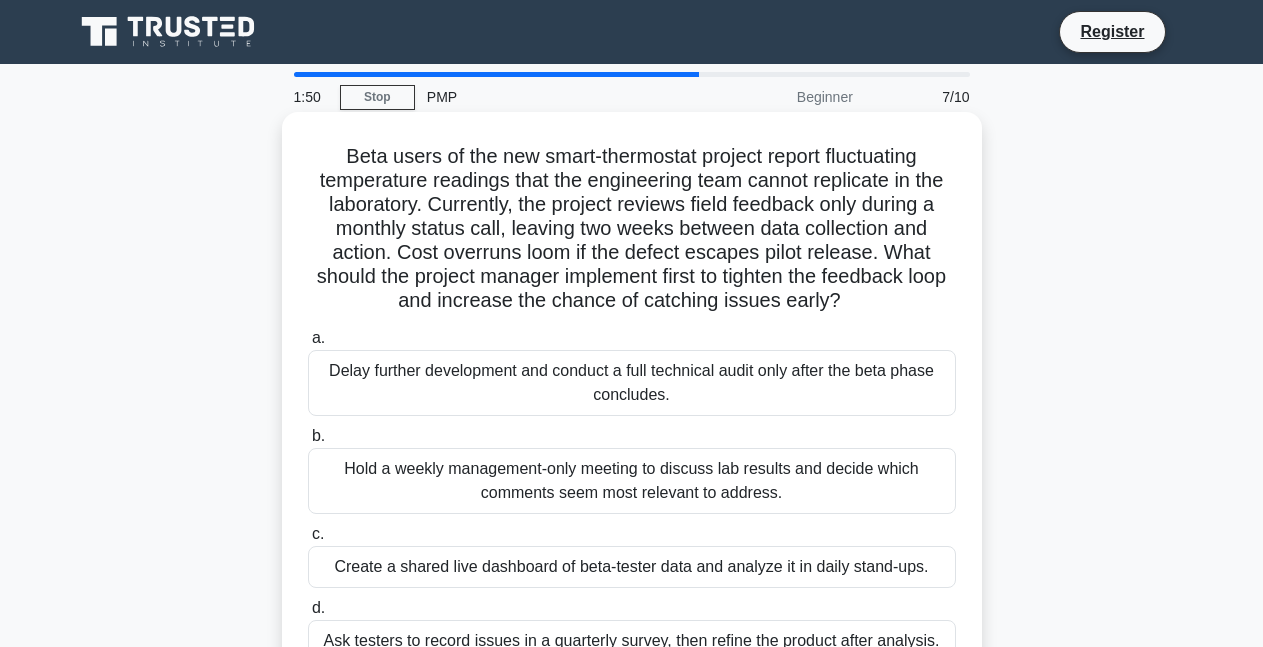 click on "Hold a weekly management-only meeting to discuss lab results and decide which comments seem most relevant to address." at bounding box center [632, 481] 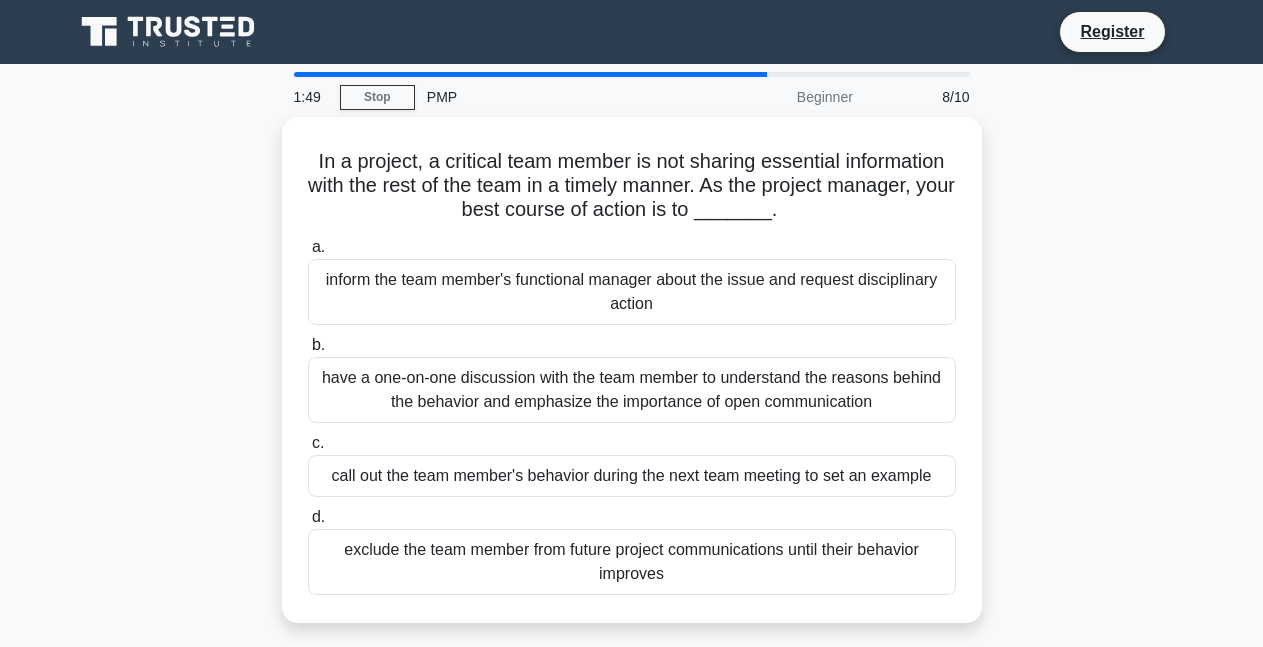click on "call out the team member's behavior during the next team meeting to set an example" at bounding box center [632, 476] 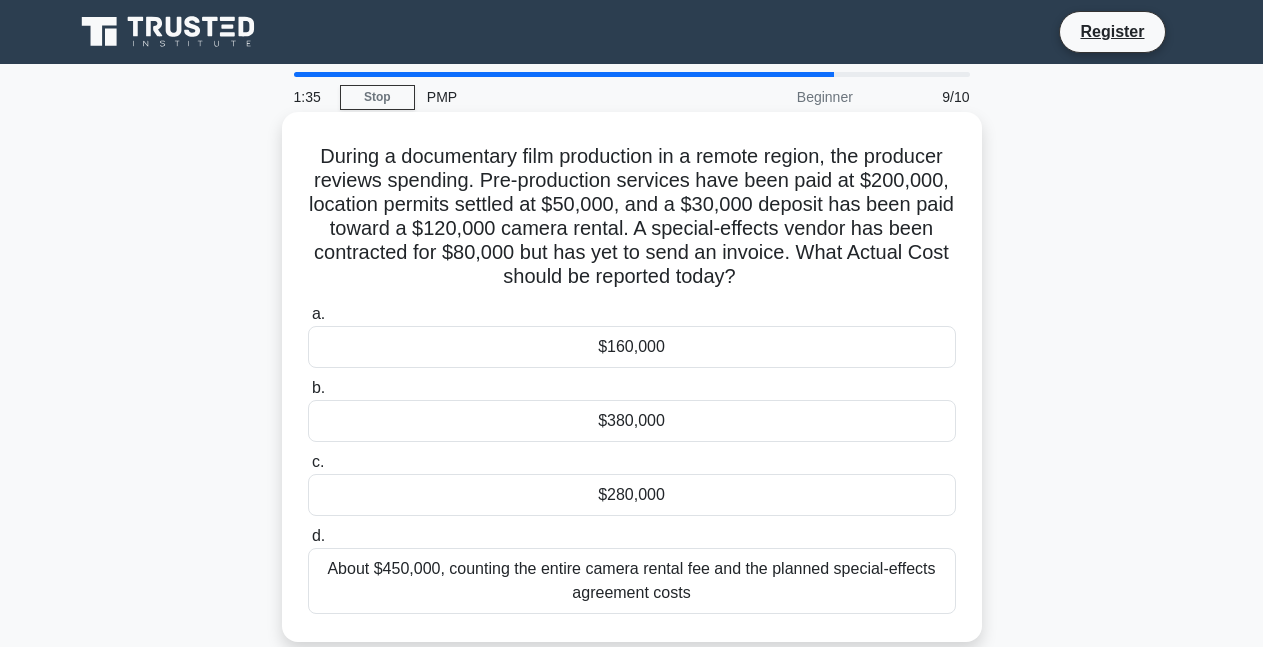 click on "$380,000" at bounding box center [632, 421] 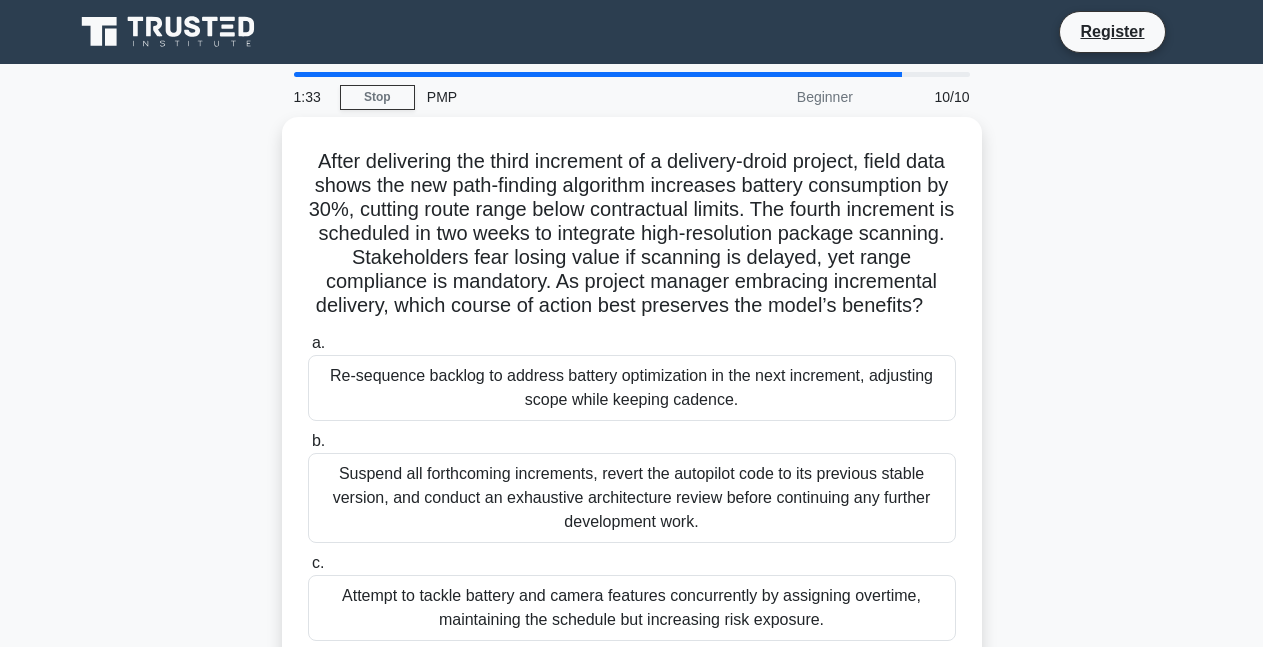 click on "Re-sequence backlog to address battery optimization in the next increment, adjusting scope while keeping cadence." at bounding box center [632, 388] 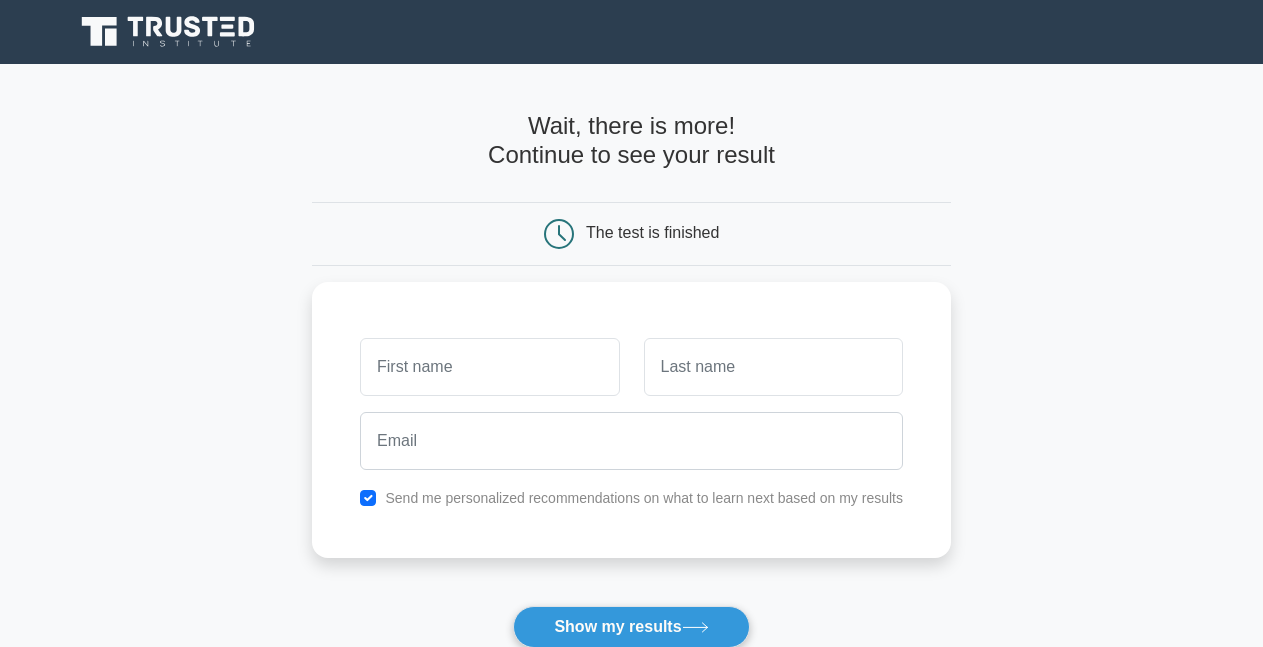 scroll, scrollTop: 0, scrollLeft: 0, axis: both 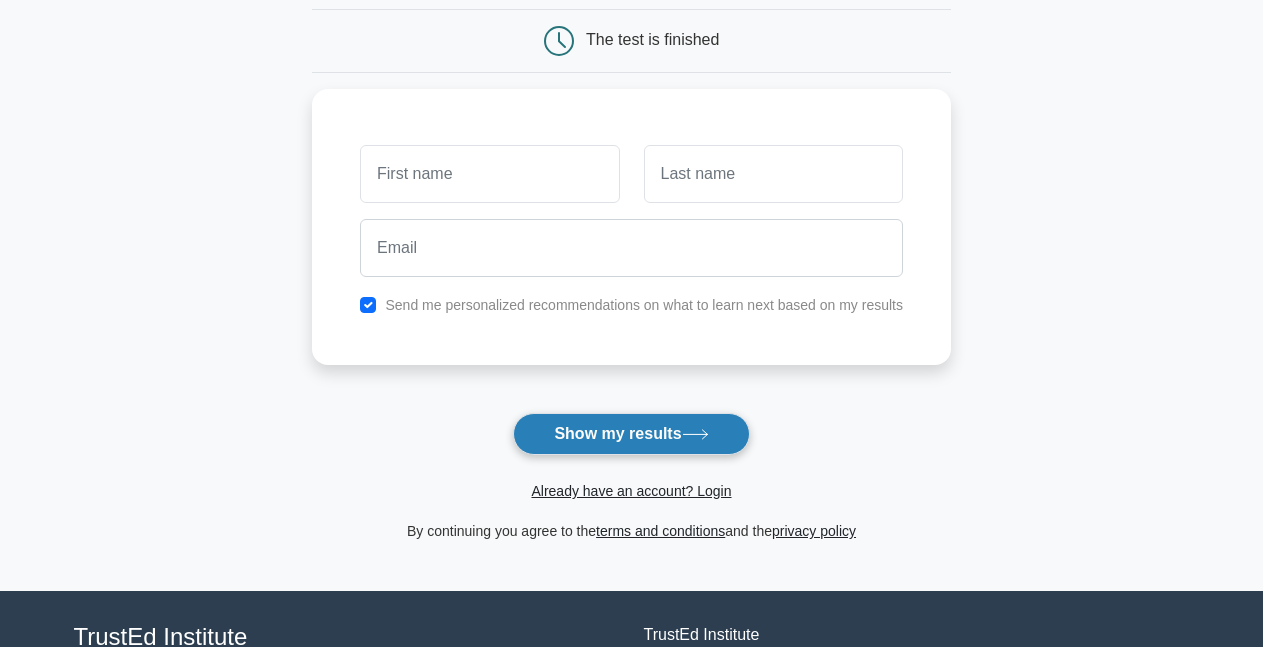 click on "Show my results" at bounding box center (631, 434) 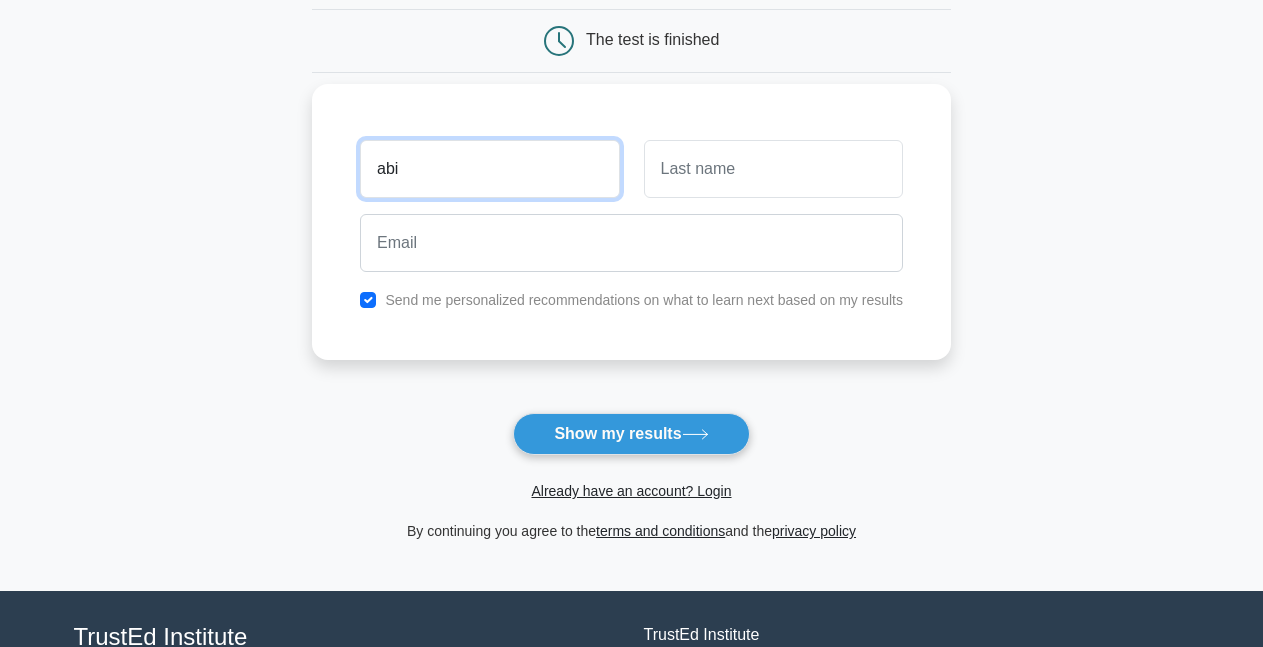 type on "abi" 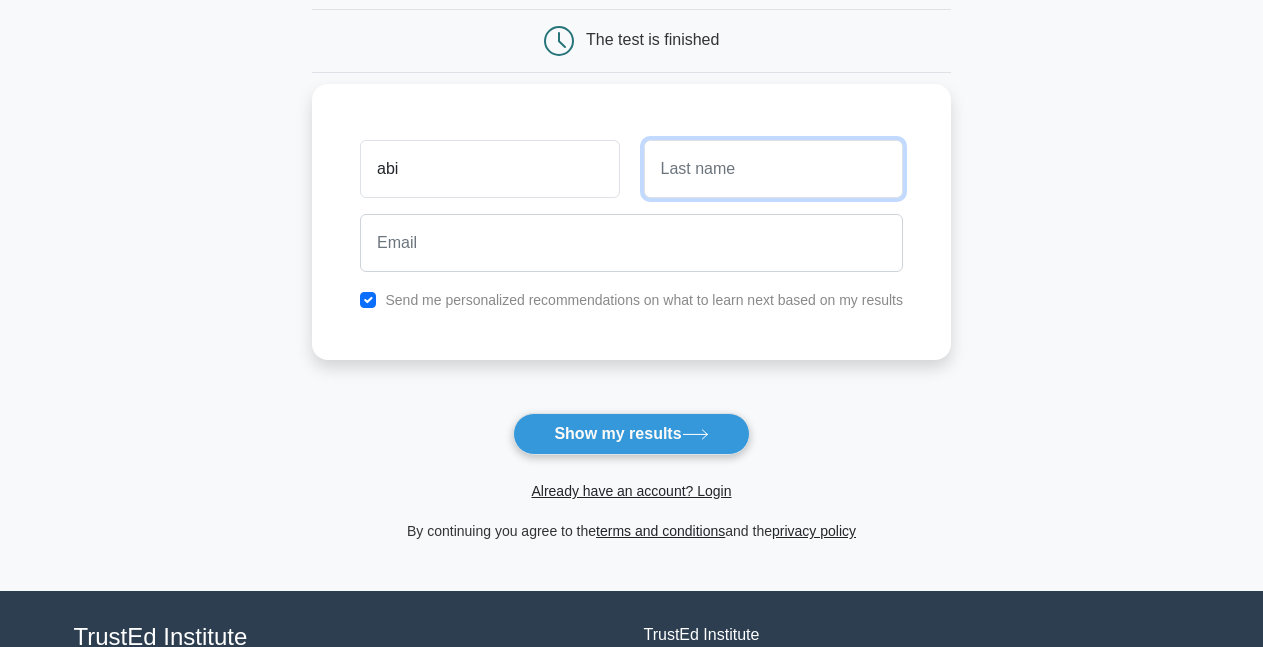 click at bounding box center (773, 169) 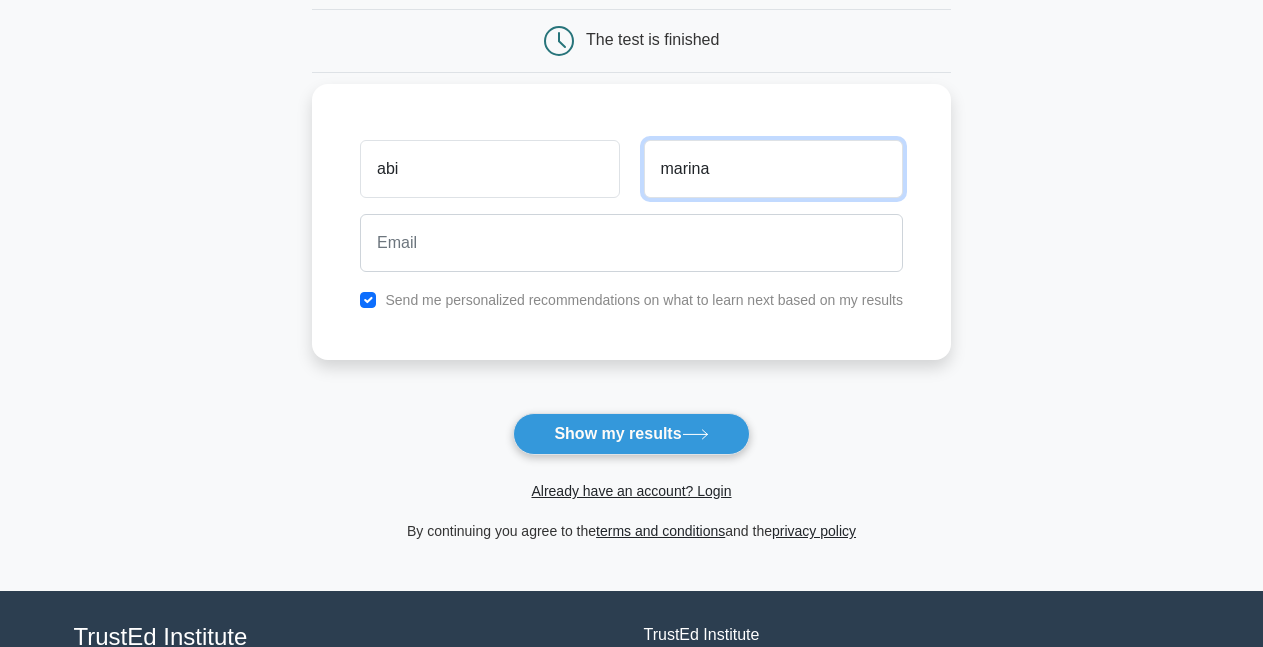 type on "marina" 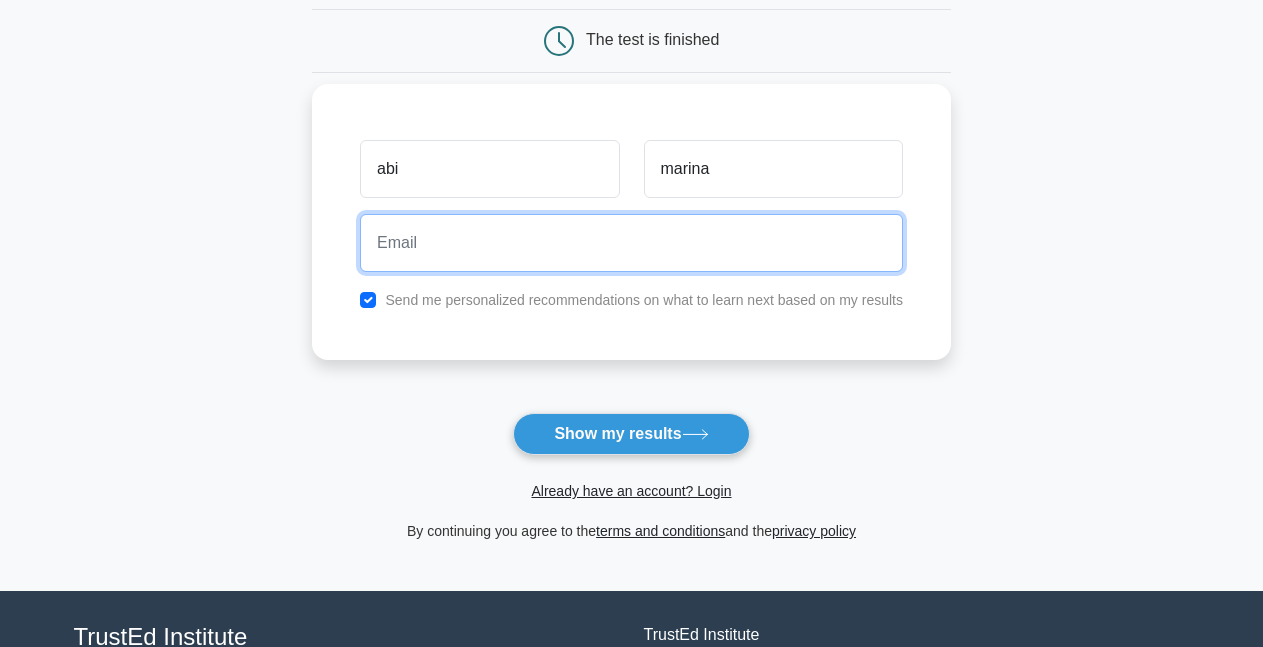 click at bounding box center (631, 243) 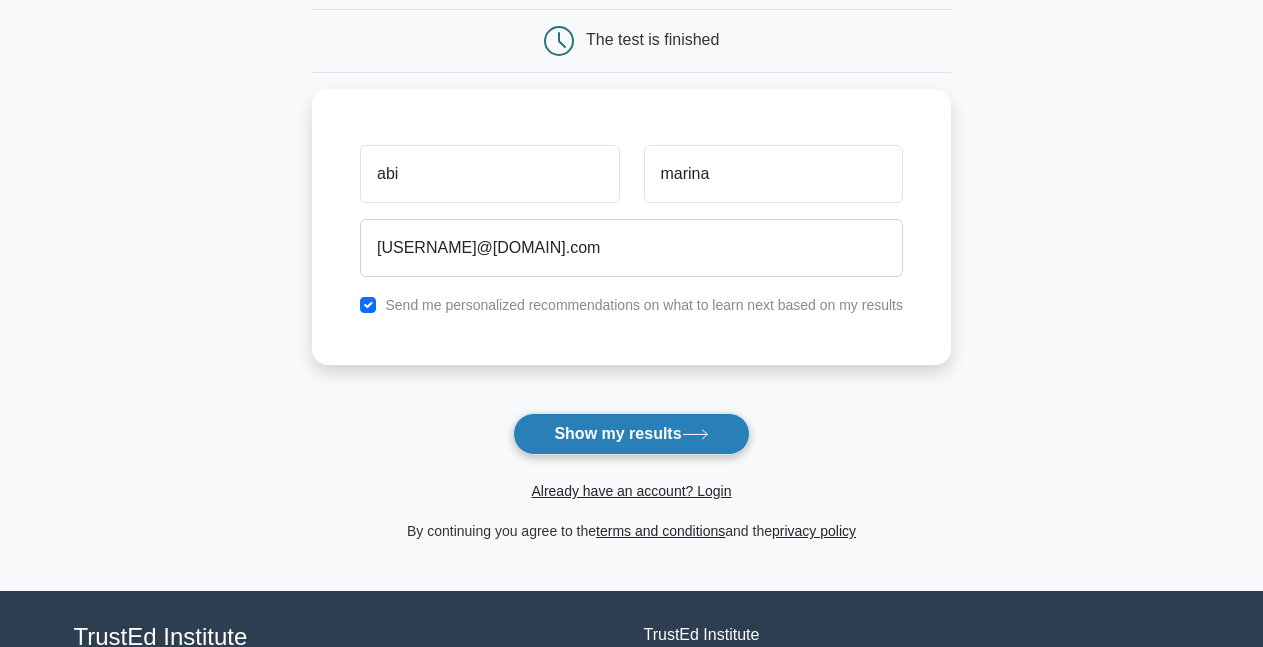 click on "Show my results" at bounding box center [631, 434] 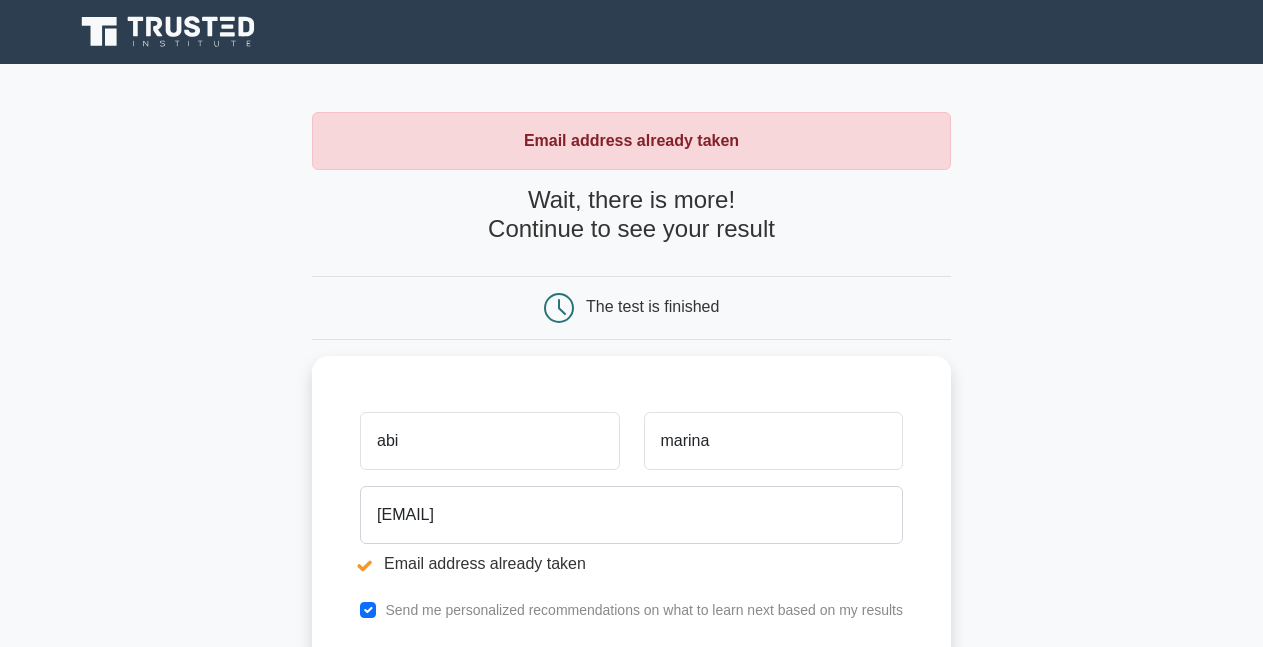 scroll, scrollTop: 0, scrollLeft: 0, axis: both 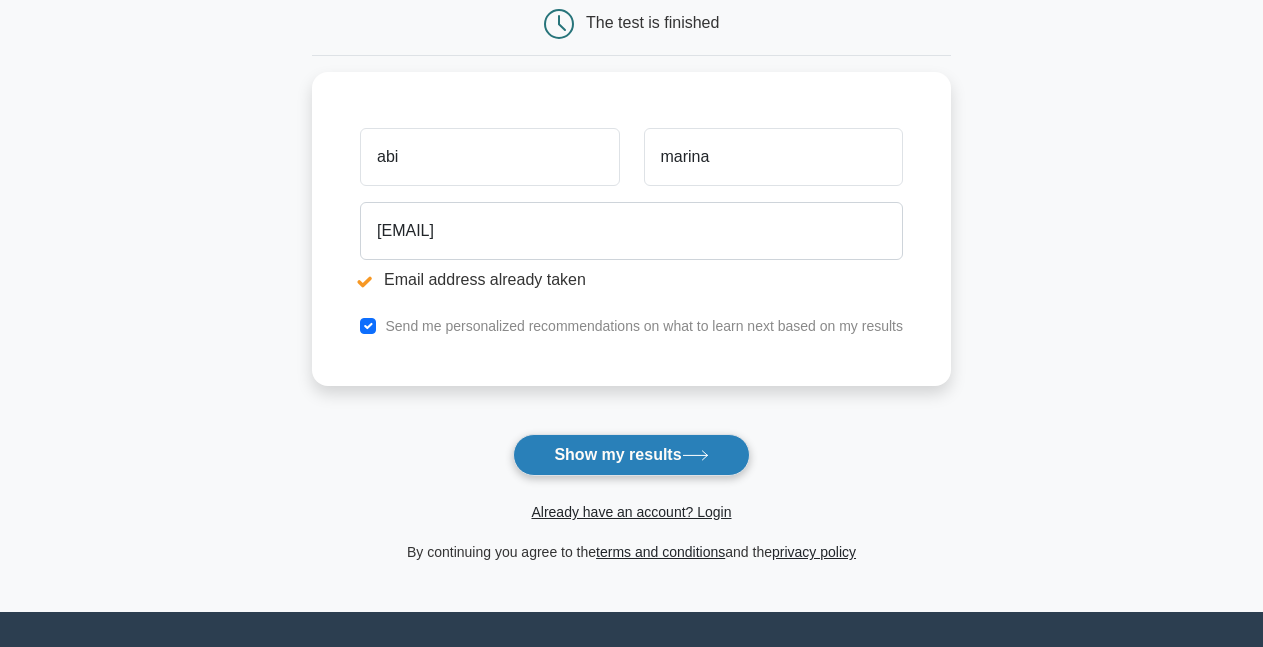 click on "Show my results" at bounding box center (631, 455) 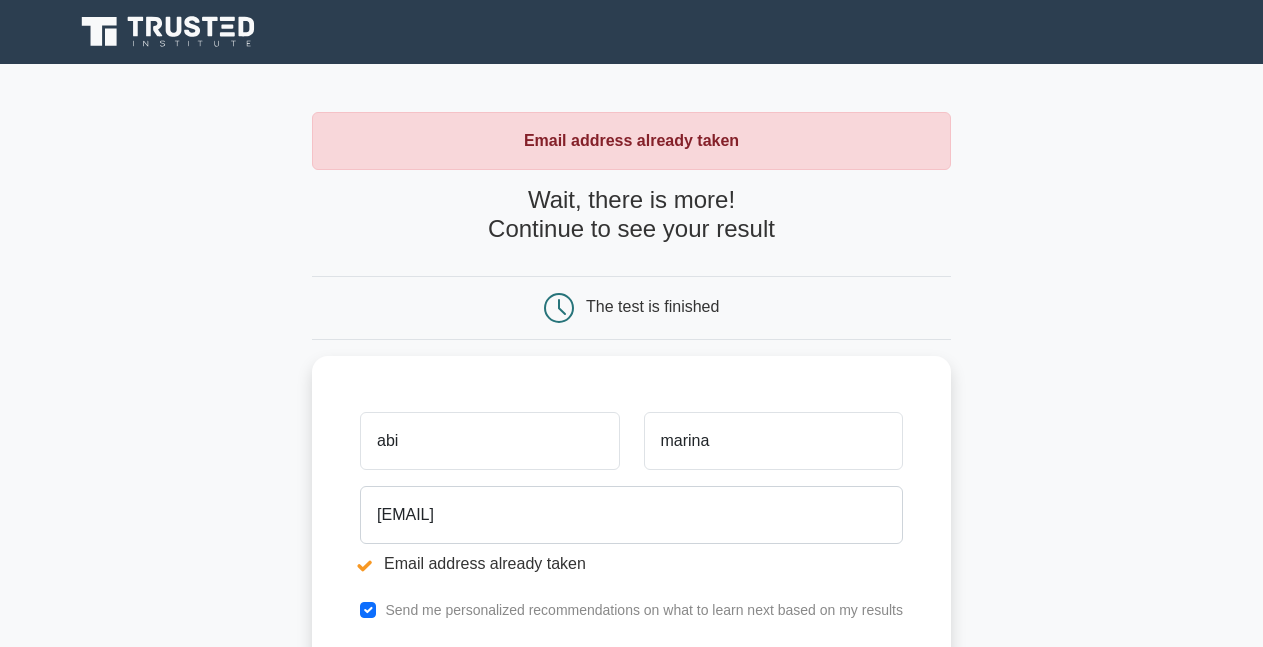 scroll, scrollTop: 0, scrollLeft: 0, axis: both 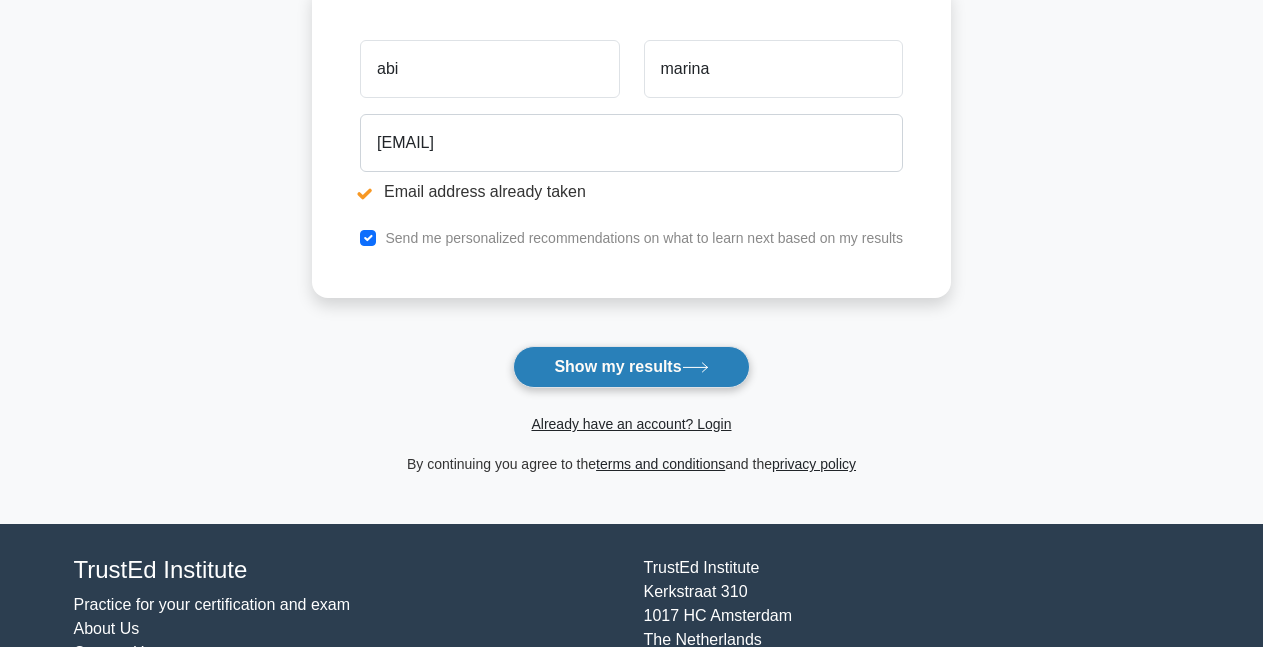 click 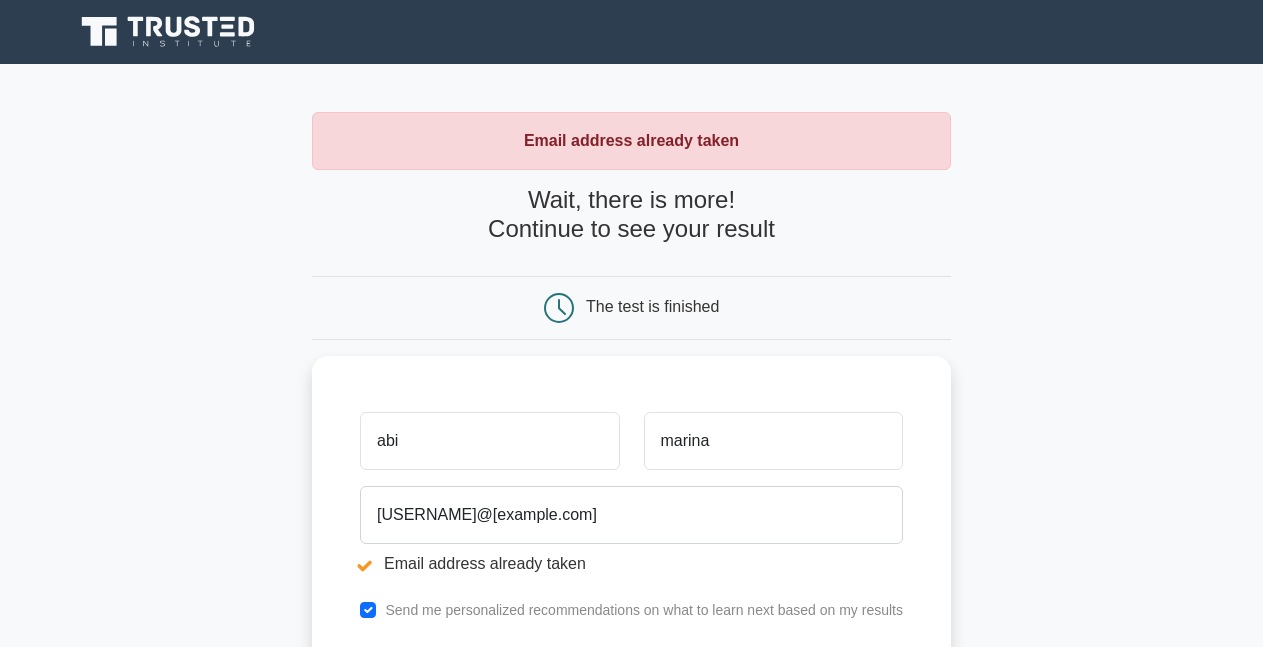 scroll, scrollTop: 0, scrollLeft: 0, axis: both 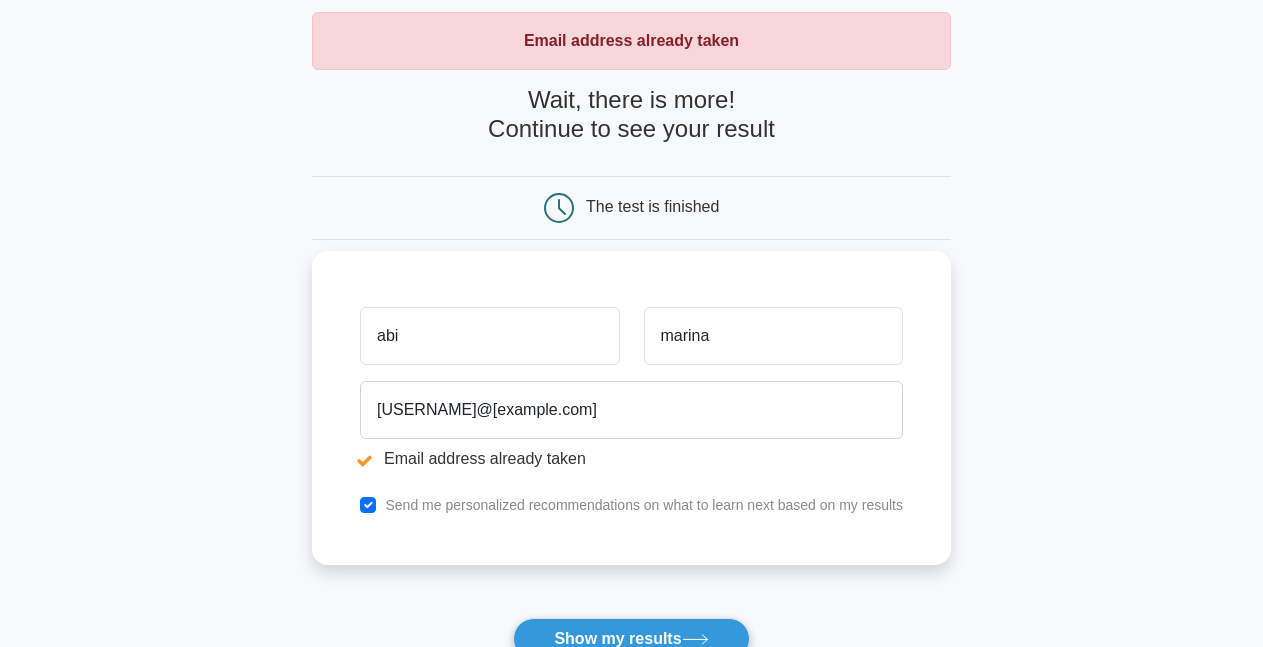 click on "abi" at bounding box center [489, 336] 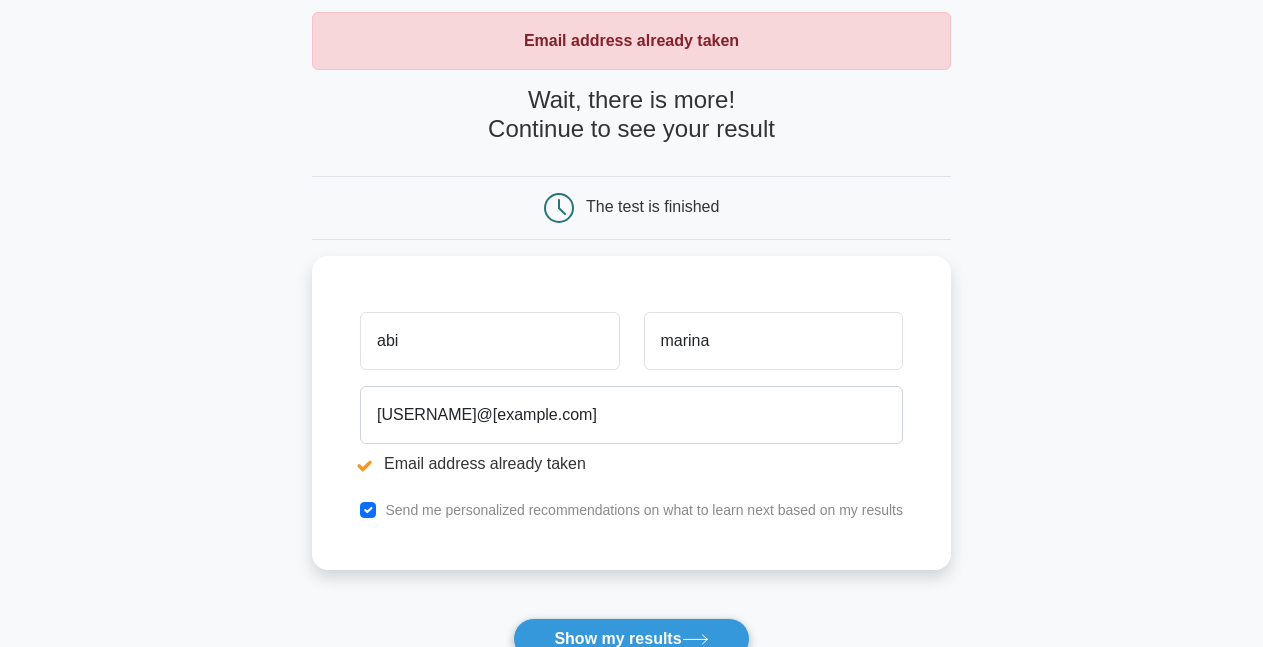 click on "Email address already taken
Wait, there is more! Continue to see your result
The test is finished
[NAME]" at bounding box center [631, 380] 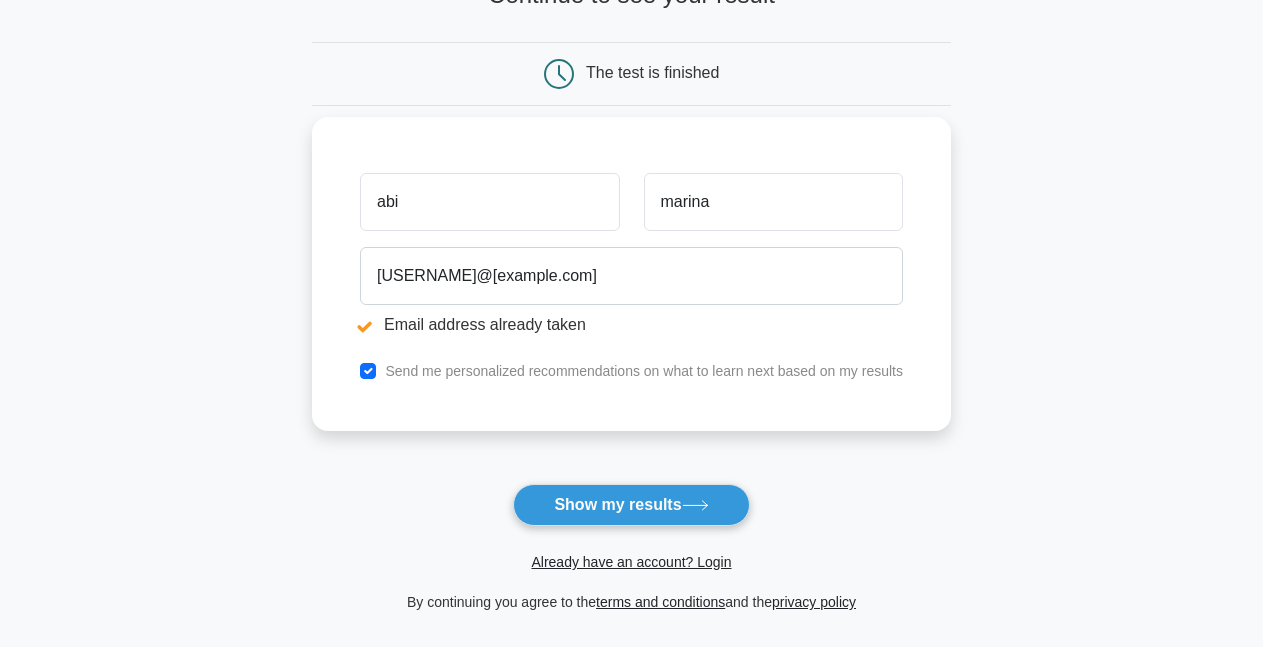 scroll, scrollTop: 261, scrollLeft: 0, axis: vertical 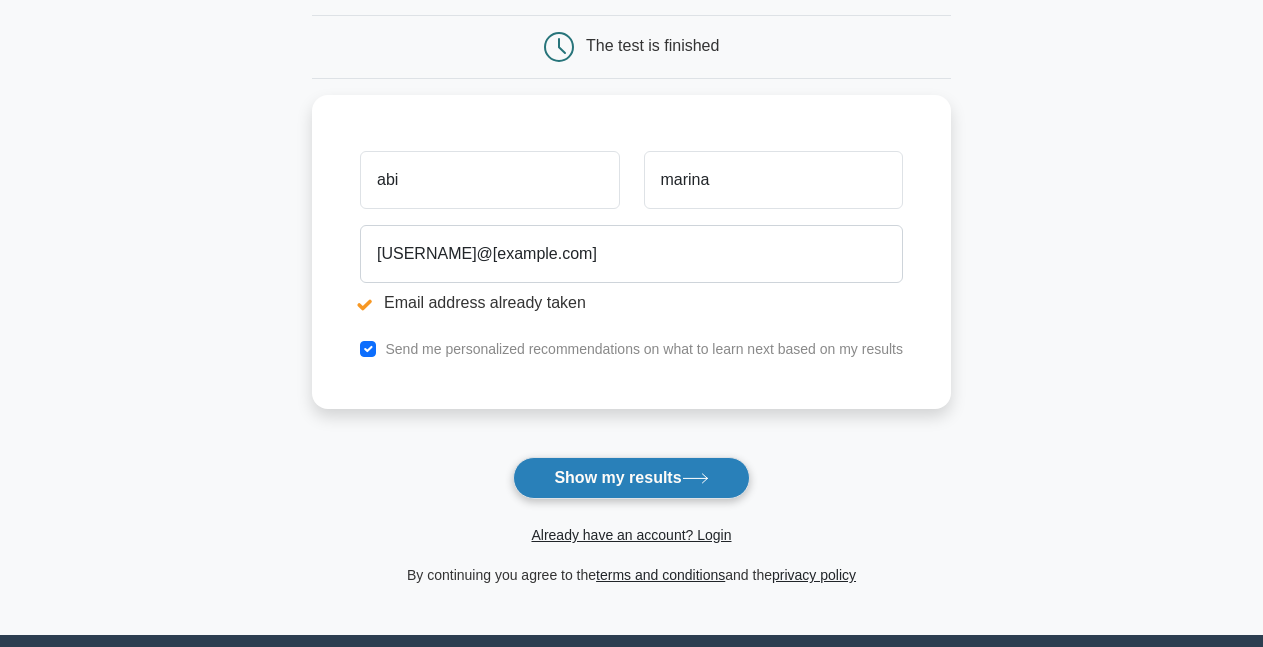 click on "Show my results" at bounding box center (631, 478) 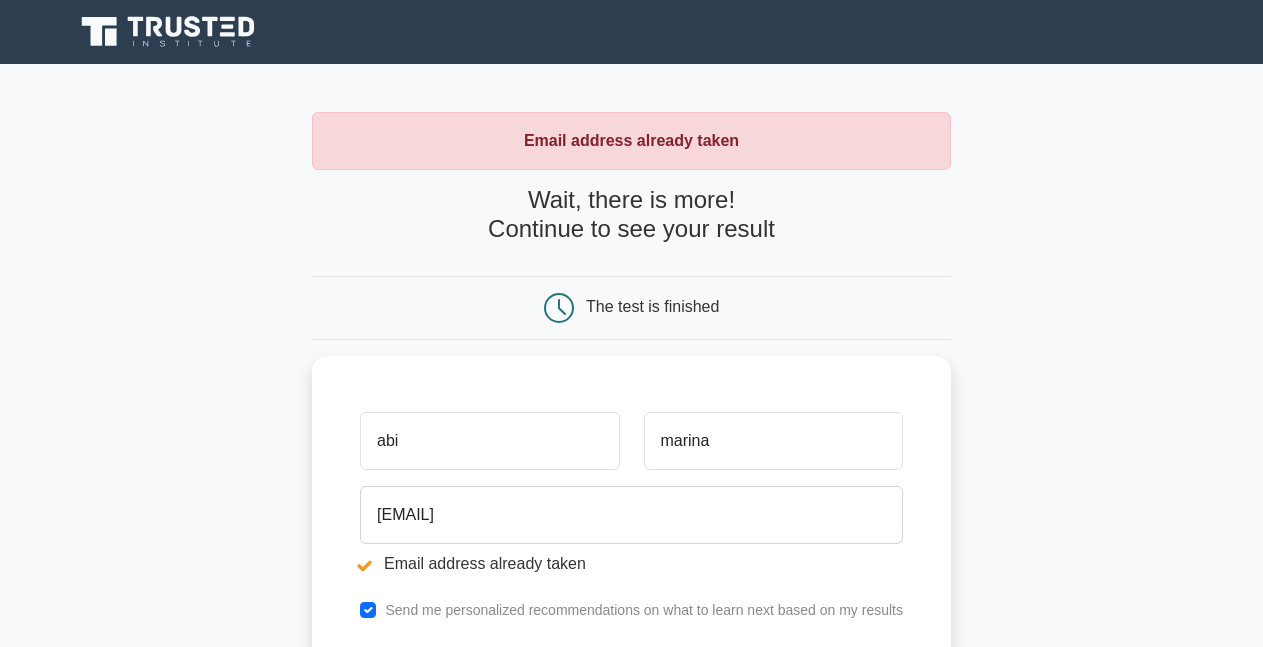 scroll, scrollTop: 0, scrollLeft: 0, axis: both 